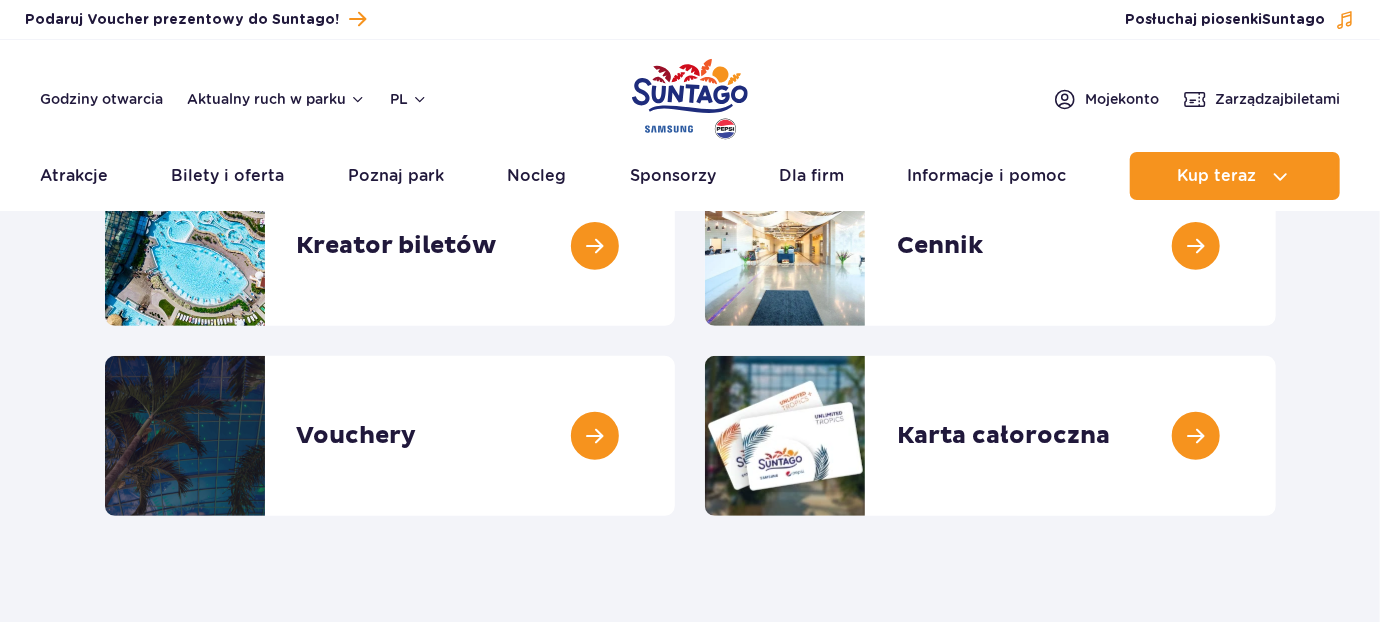 scroll, scrollTop: 0, scrollLeft: 0, axis: both 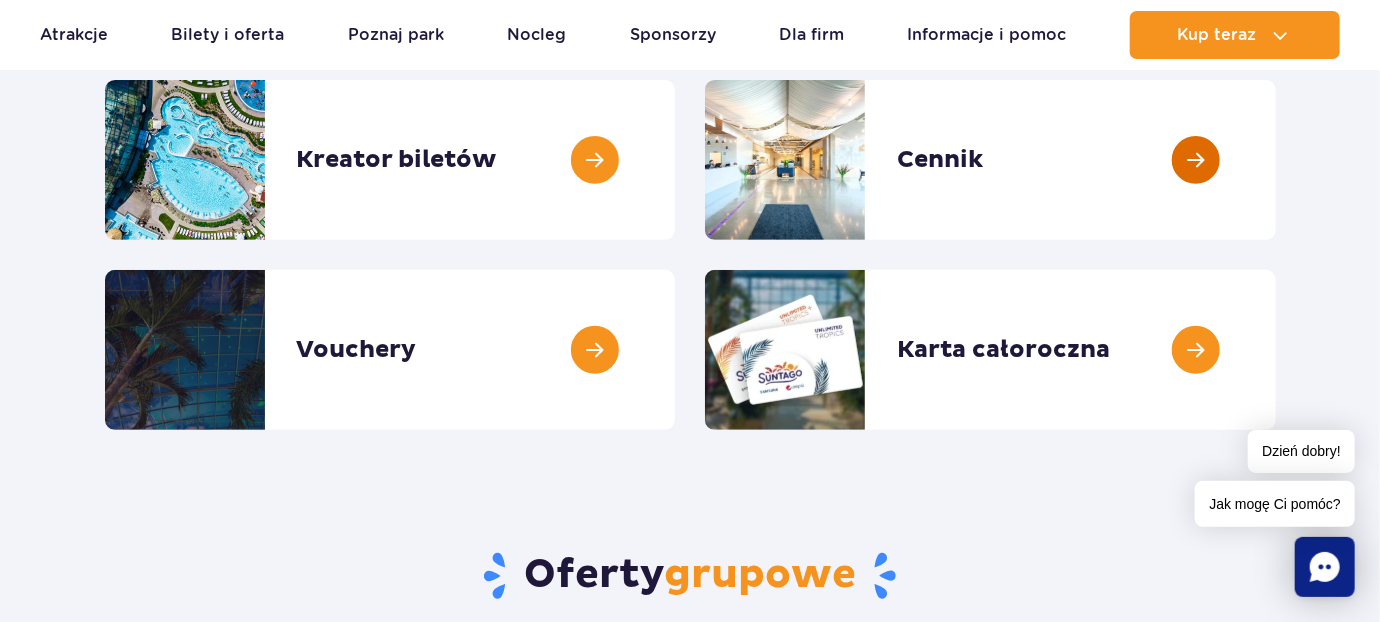 click at bounding box center (1276, 160) 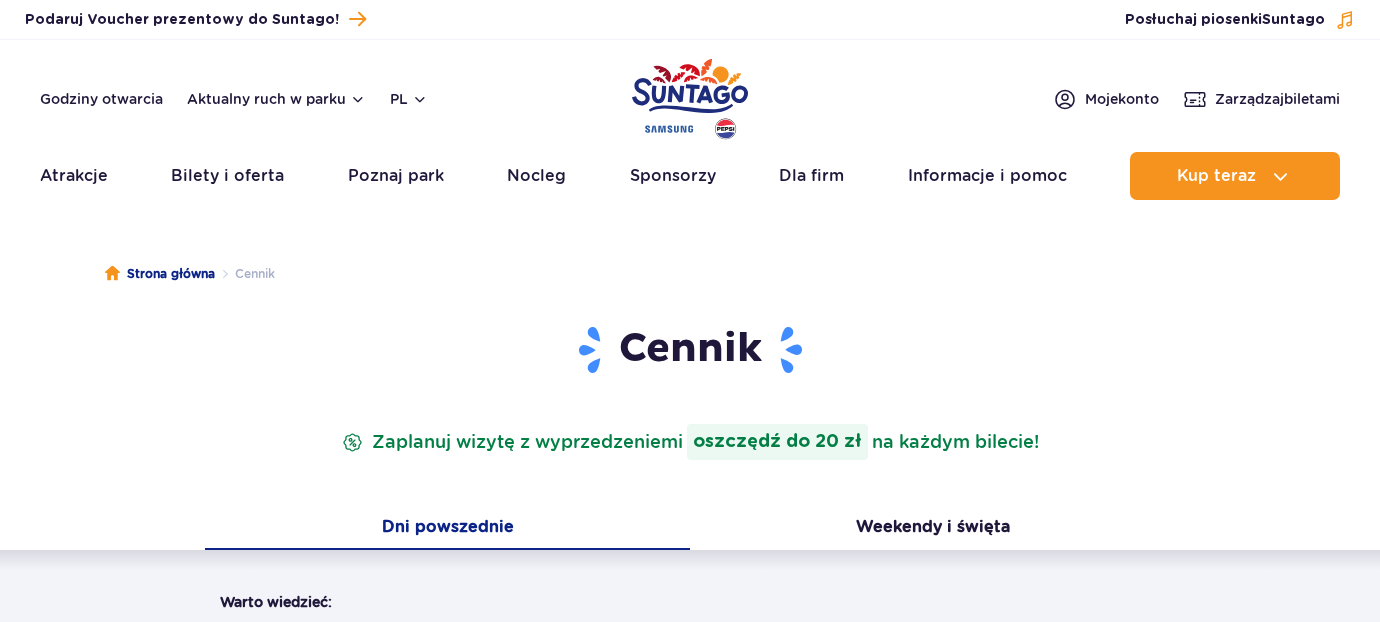 scroll, scrollTop: 0, scrollLeft: 0, axis: both 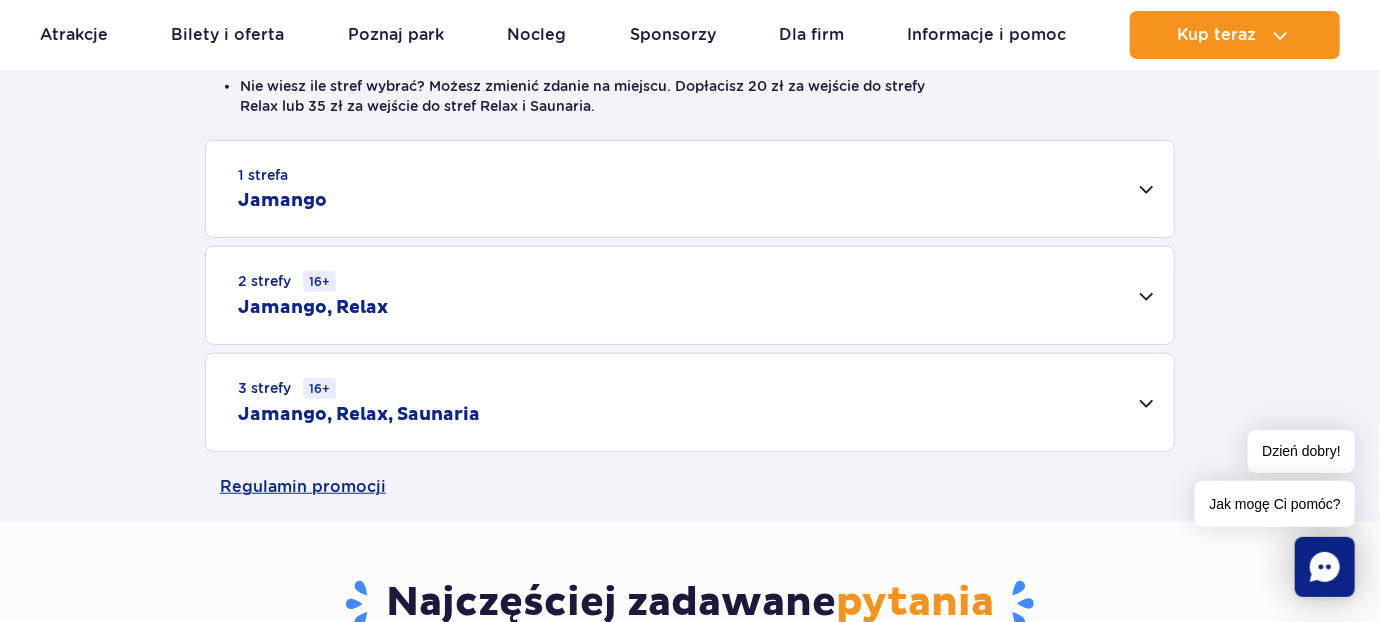 click on "1 strefa
Jamango" at bounding box center (690, 189) 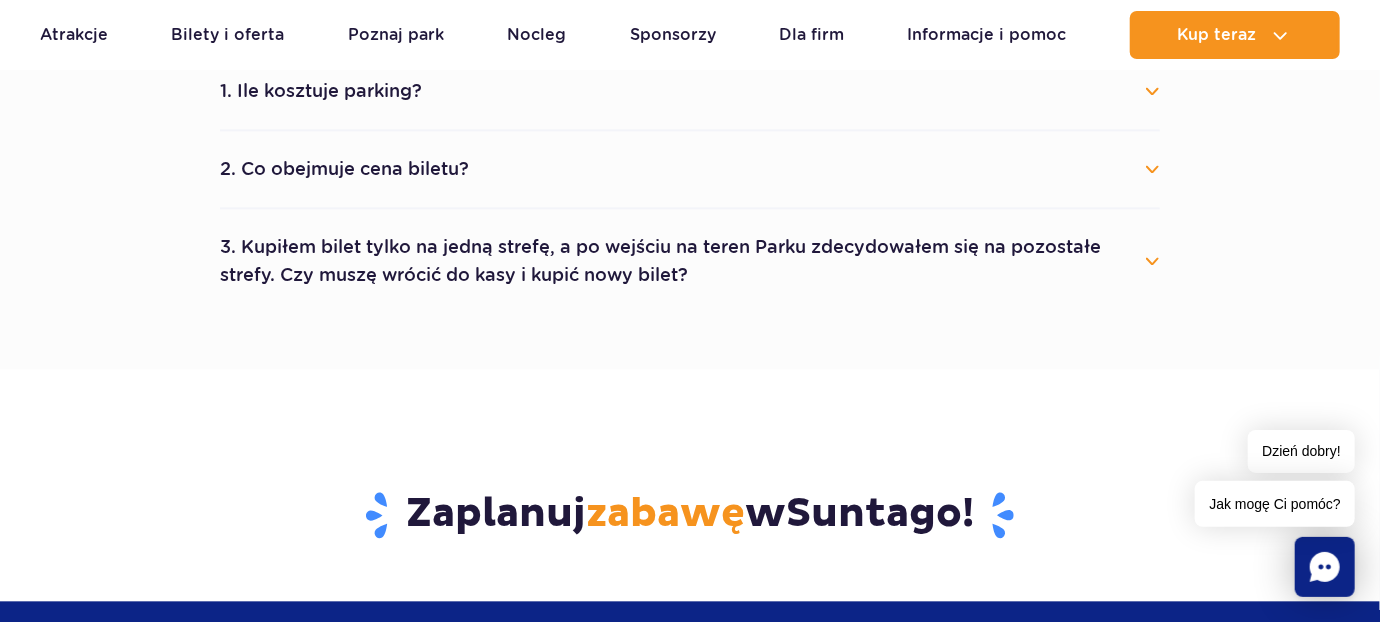 scroll, scrollTop: 1900, scrollLeft: 0, axis: vertical 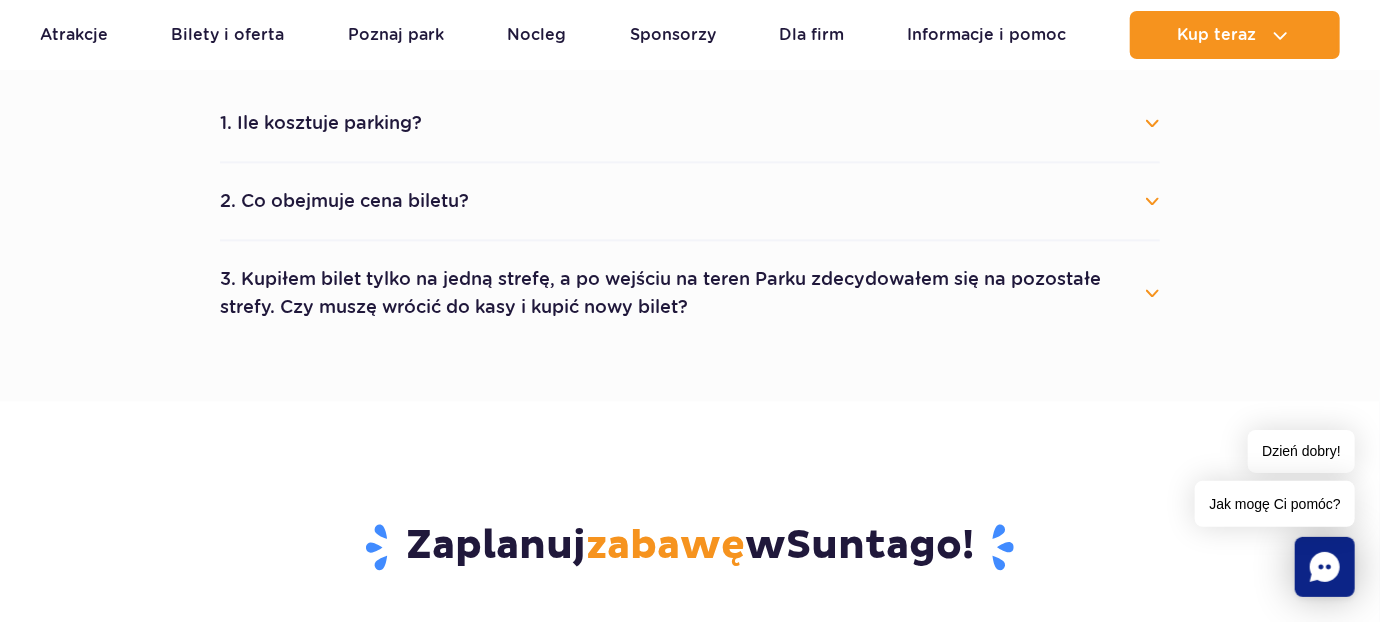 click on "3. Kupiłem bilet tylko na jedną strefę, a po wejściu na teren Parku zdecydowałem się na pozostałe strefy. Czy muszę wrócić do kasy i kupić nowy bilet?" at bounding box center [690, 293] 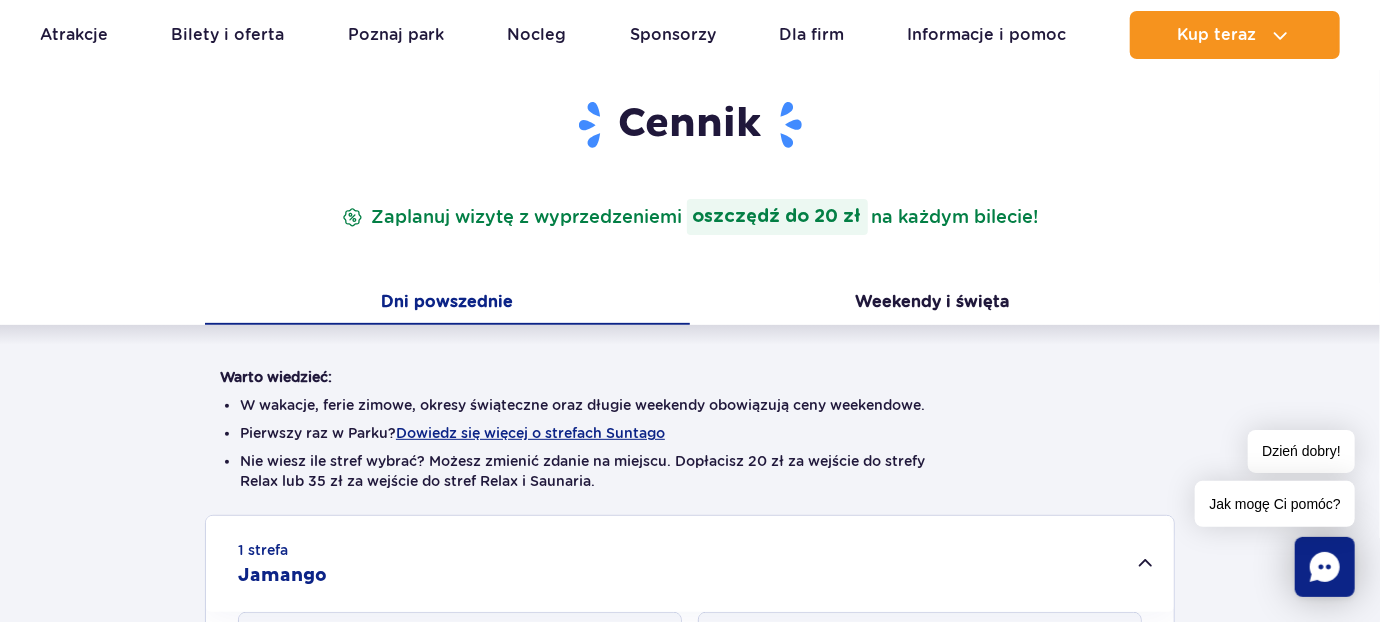 scroll, scrollTop: 0, scrollLeft: 0, axis: both 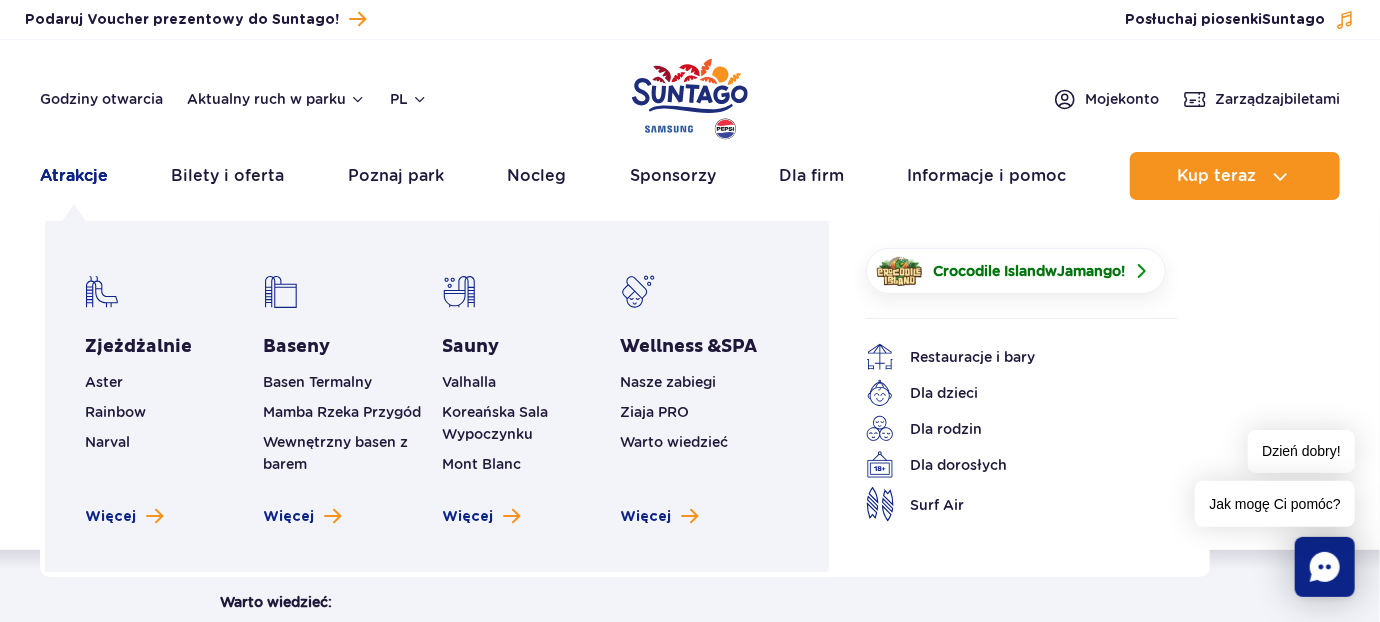 click on "Atrakcje" at bounding box center (74, 176) 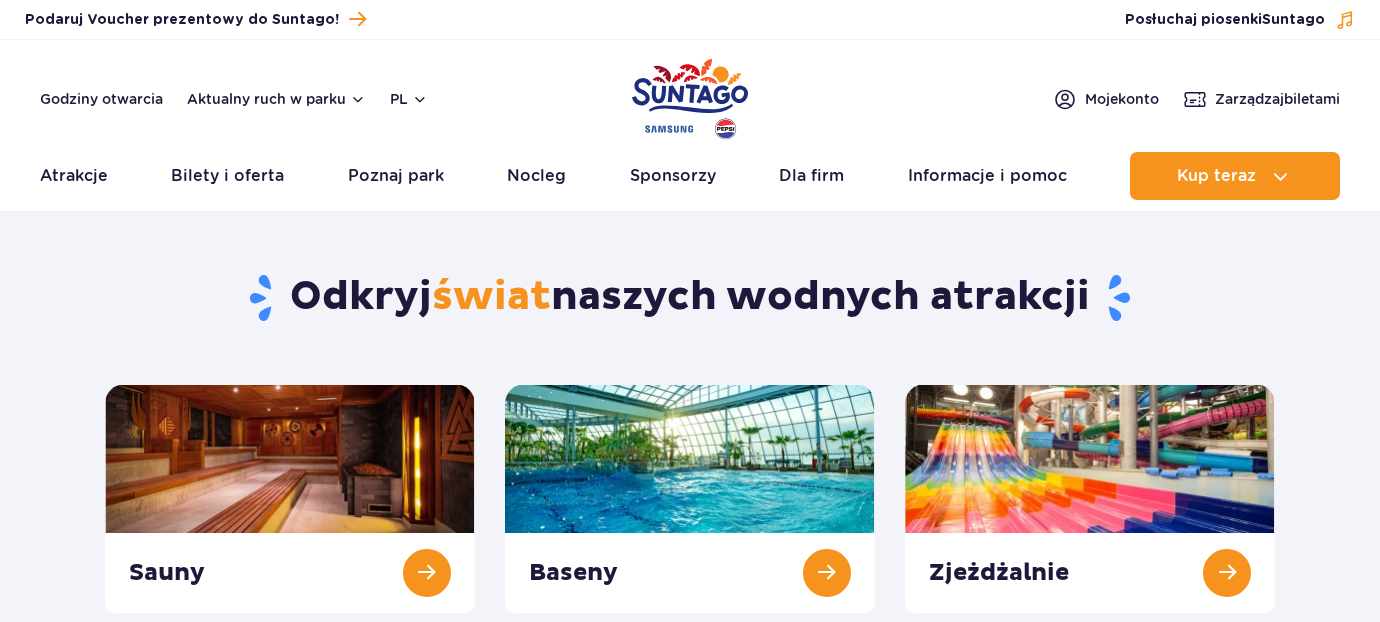 scroll, scrollTop: 0, scrollLeft: 0, axis: both 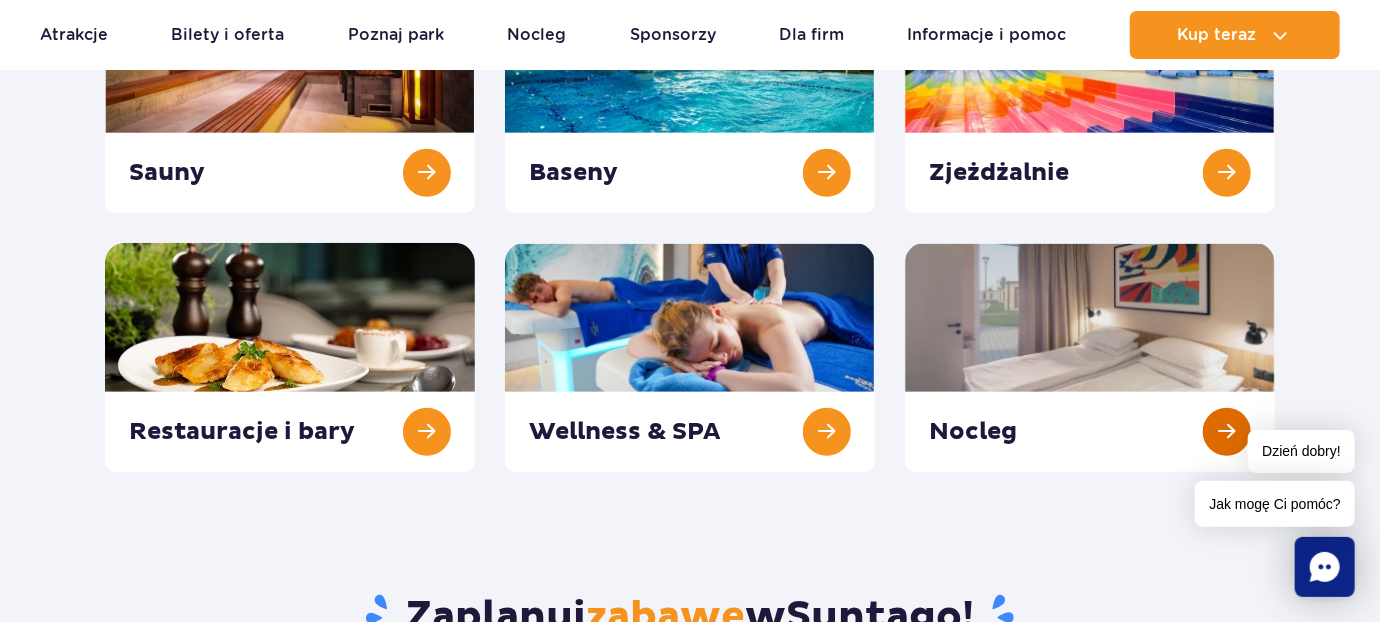 click at bounding box center [1090, 357] 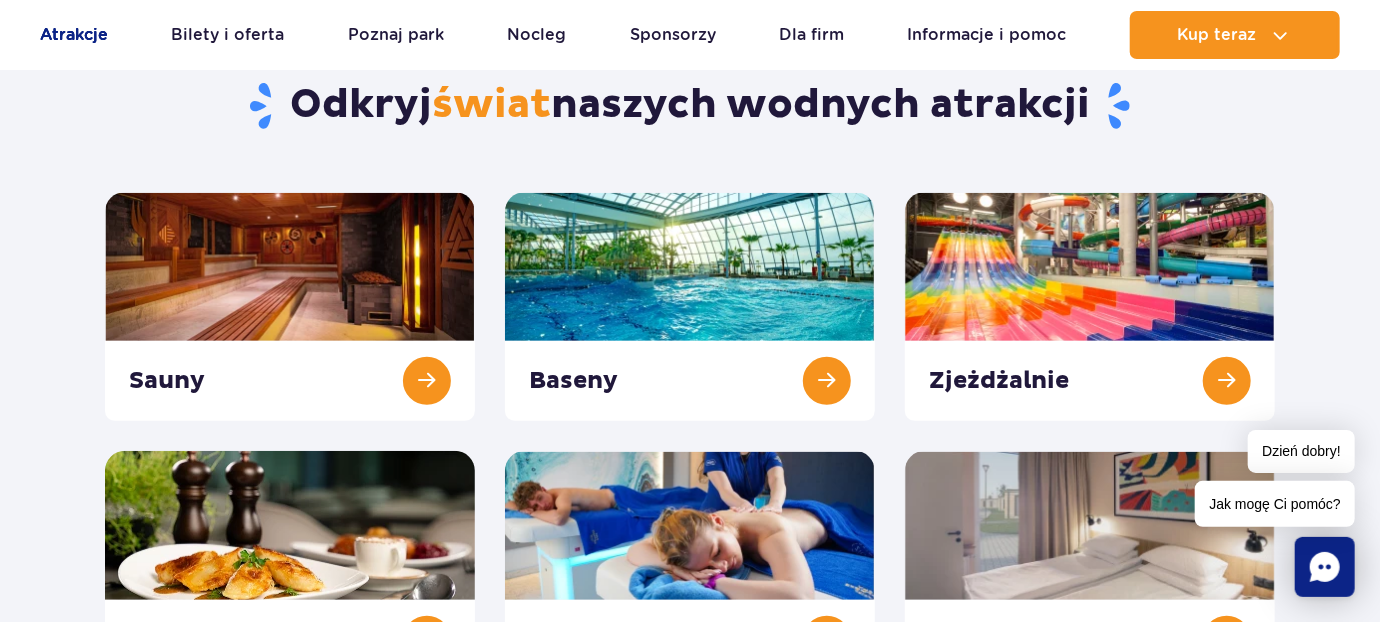 scroll, scrollTop: 0, scrollLeft: 0, axis: both 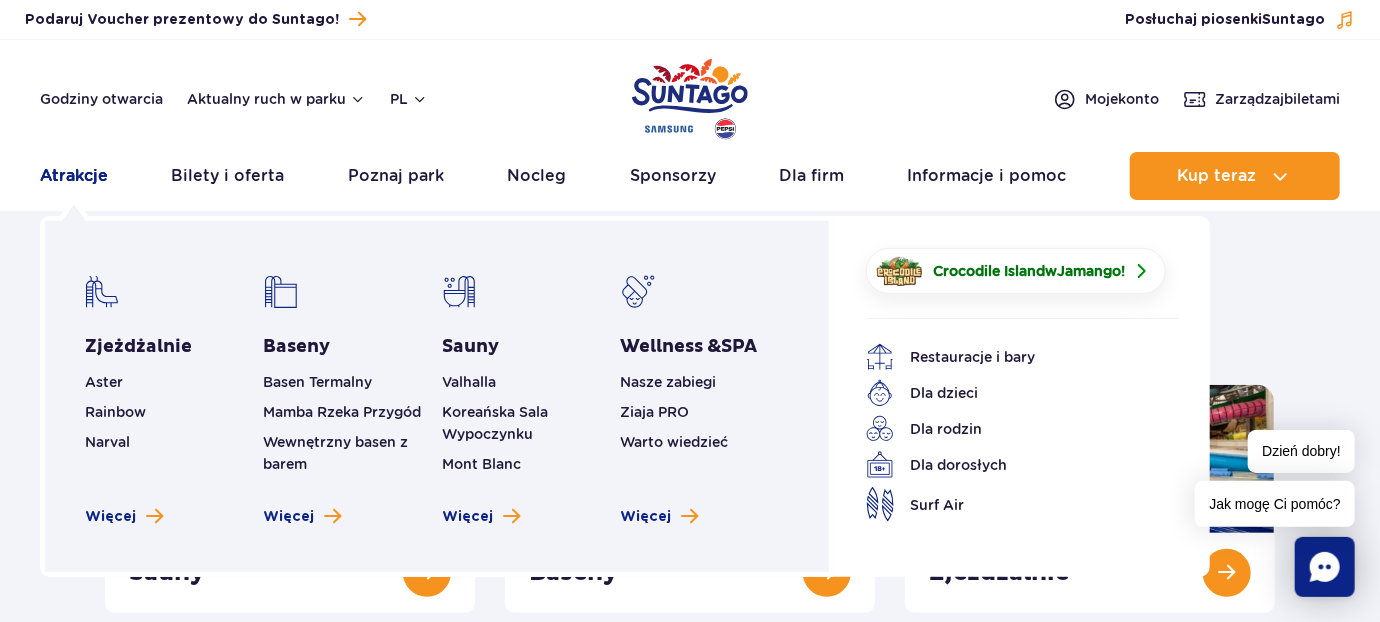 click on "Atrakcje" at bounding box center [74, 176] 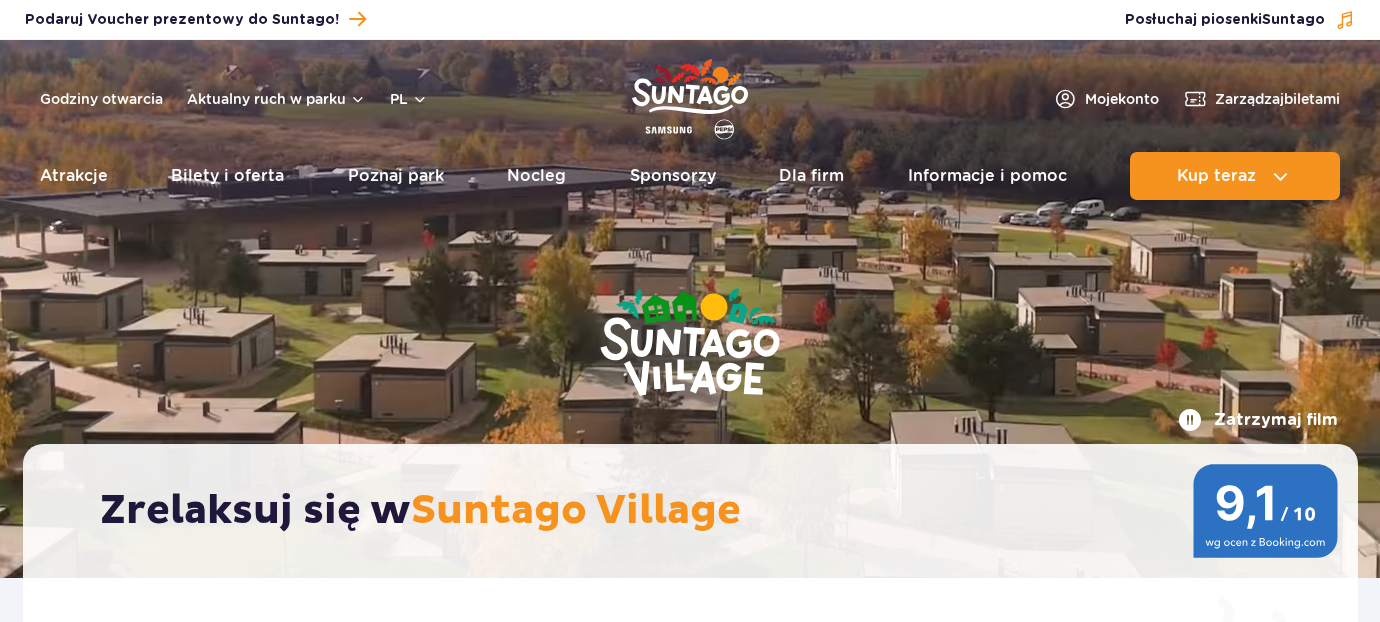 scroll, scrollTop: 0, scrollLeft: 0, axis: both 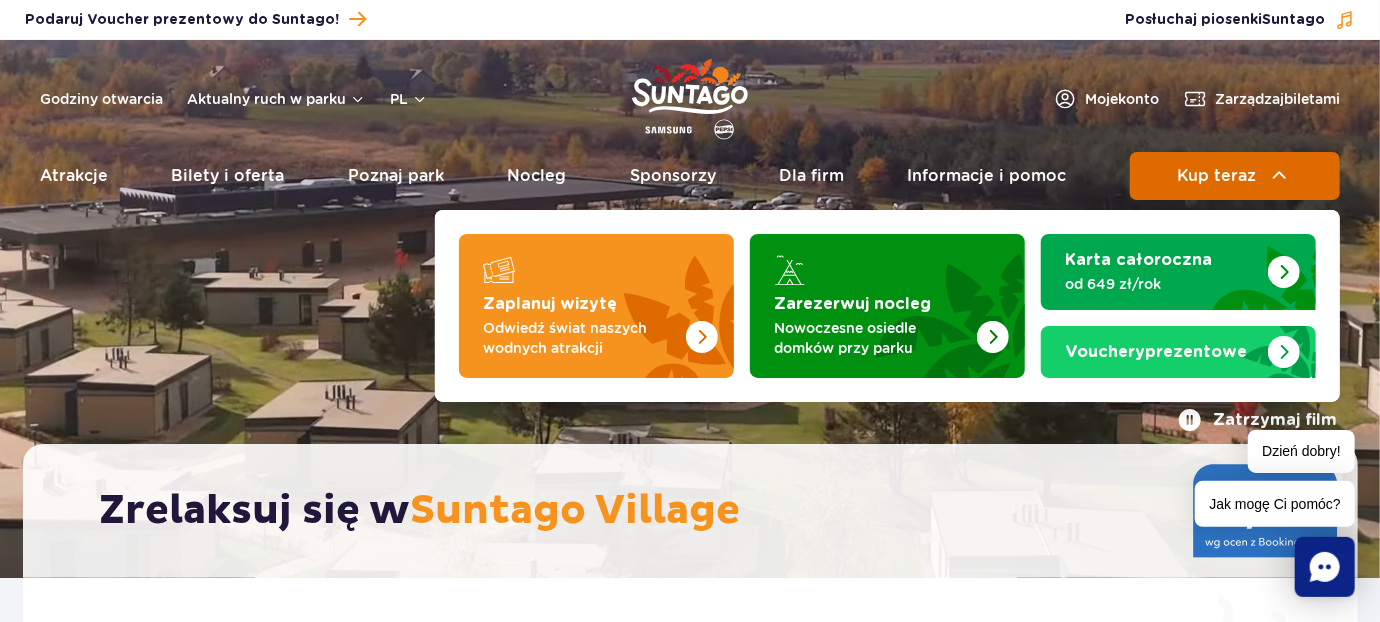 click on "Kup teraz" at bounding box center (1235, 176) 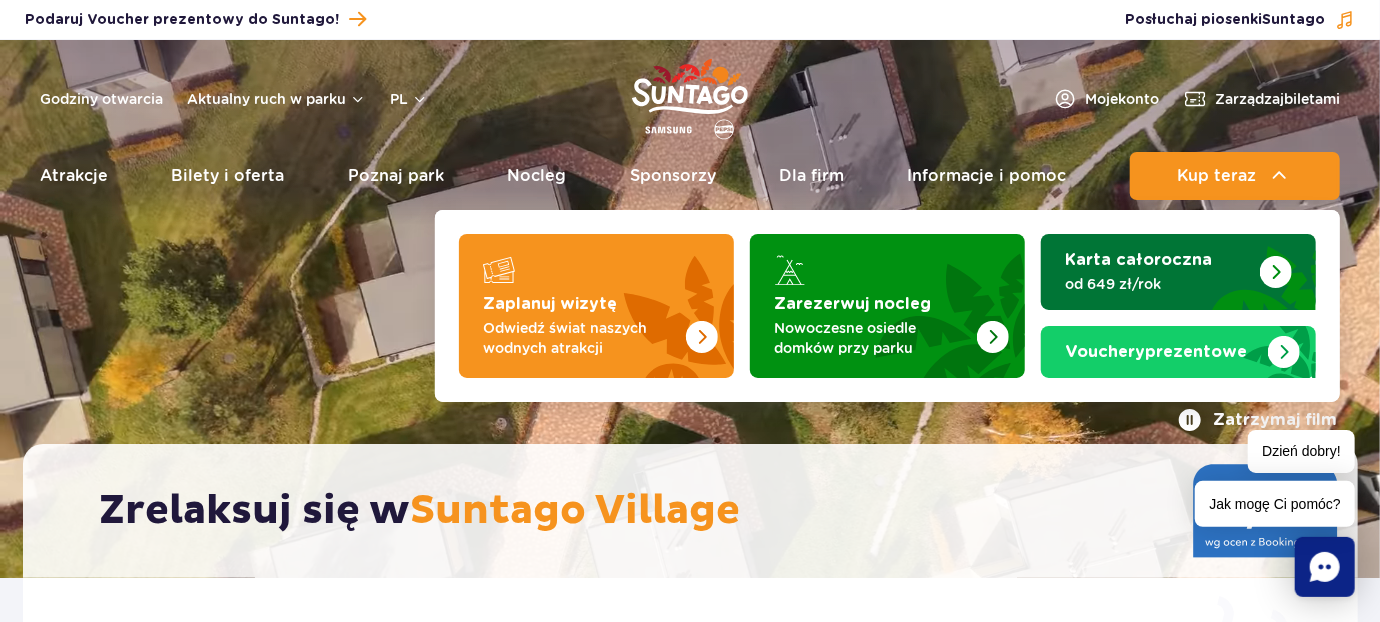 click at bounding box center [1276, 272] 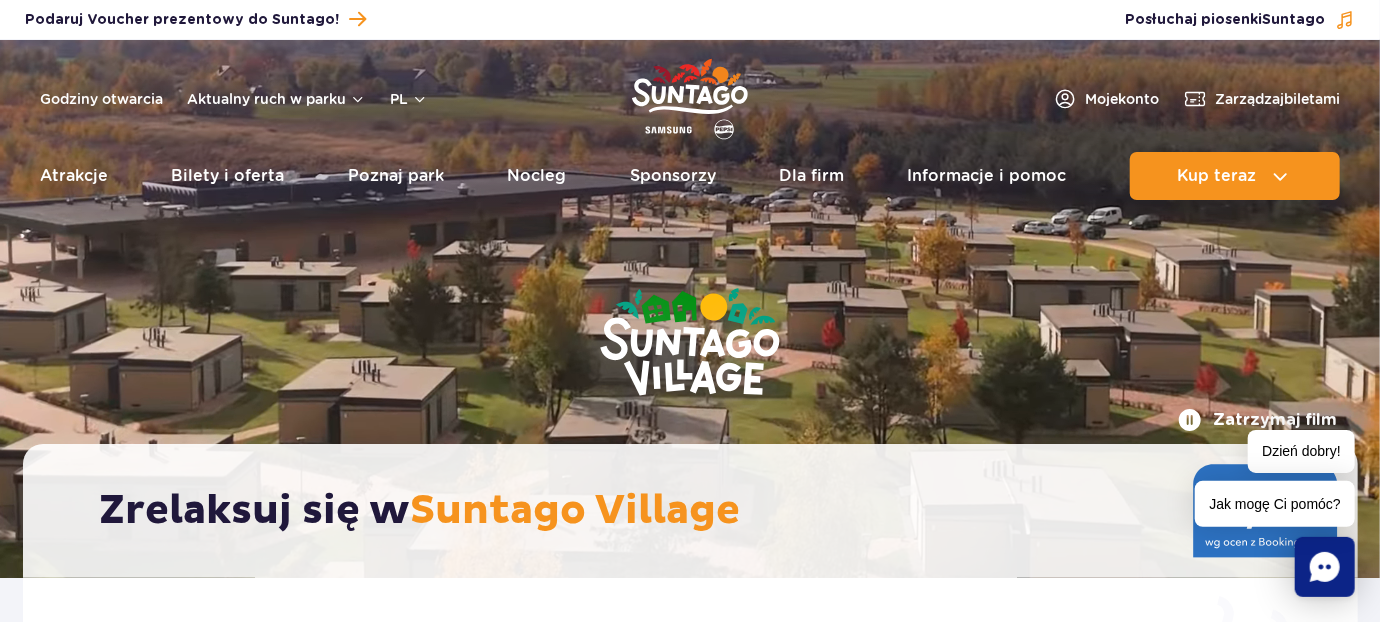click at bounding box center (690, 344) 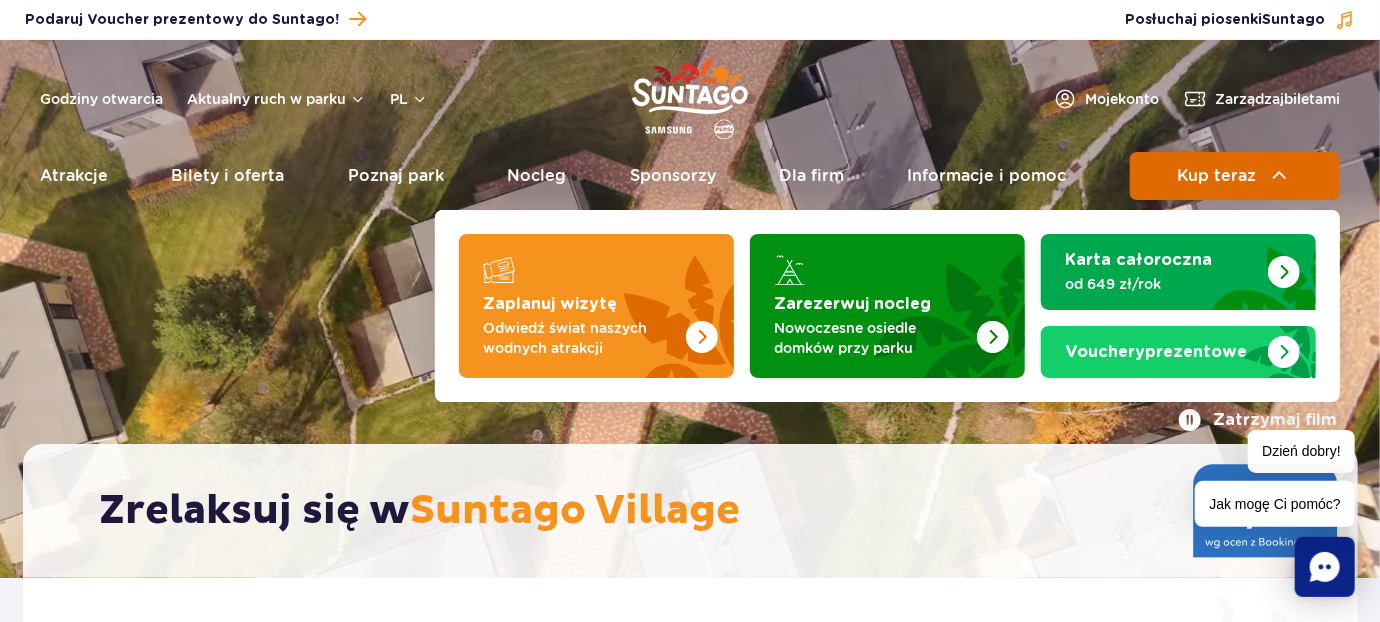 click on "Kup teraz" at bounding box center (1235, 176) 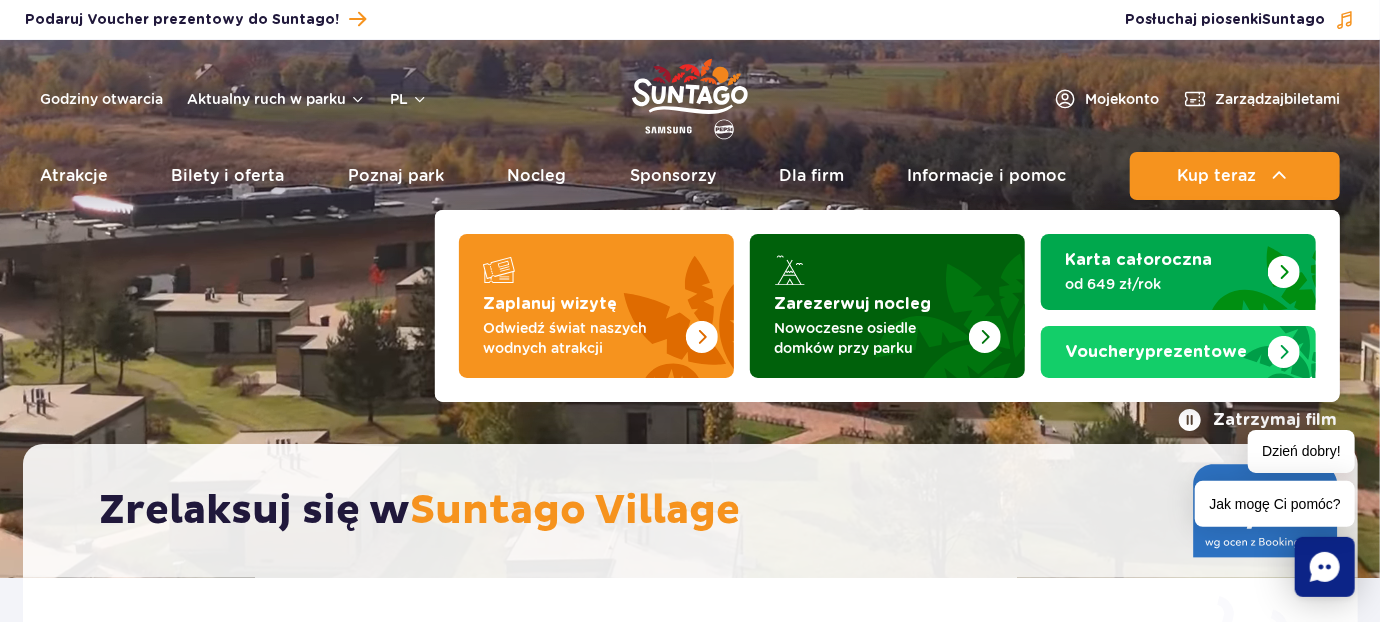 click on "Nowoczesne osiedle domków przy parku" at bounding box center (871, 338) 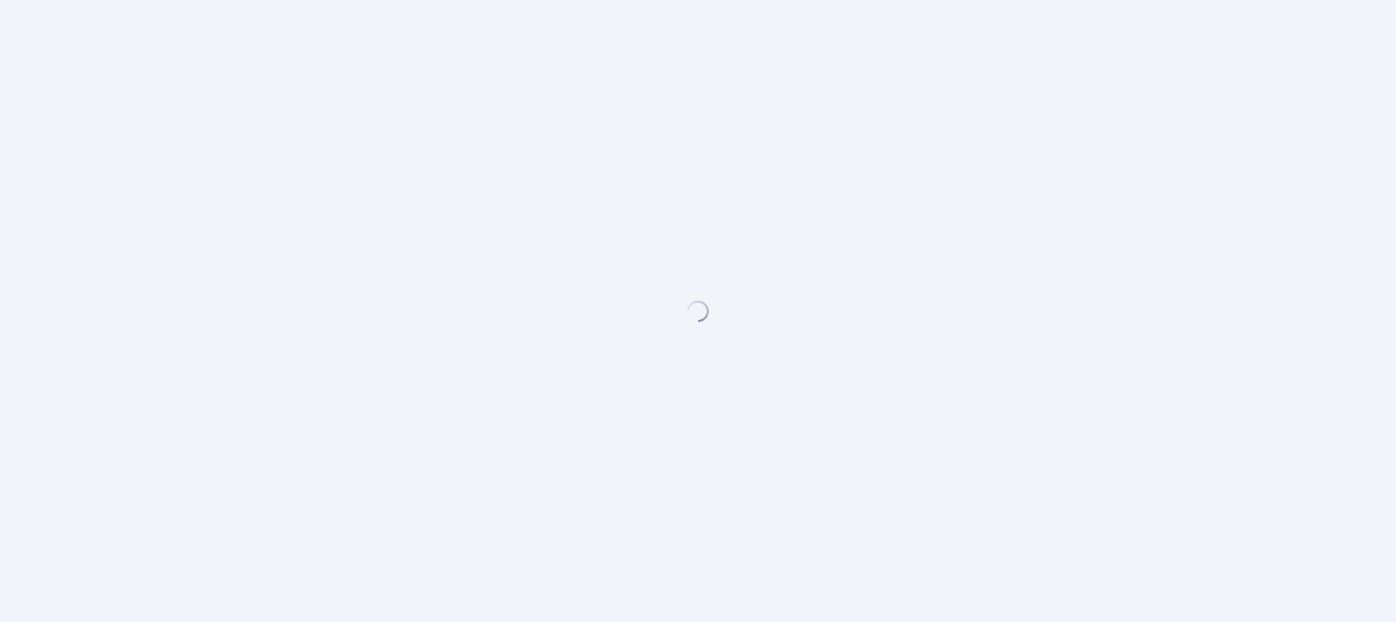 scroll, scrollTop: 0, scrollLeft: 0, axis: both 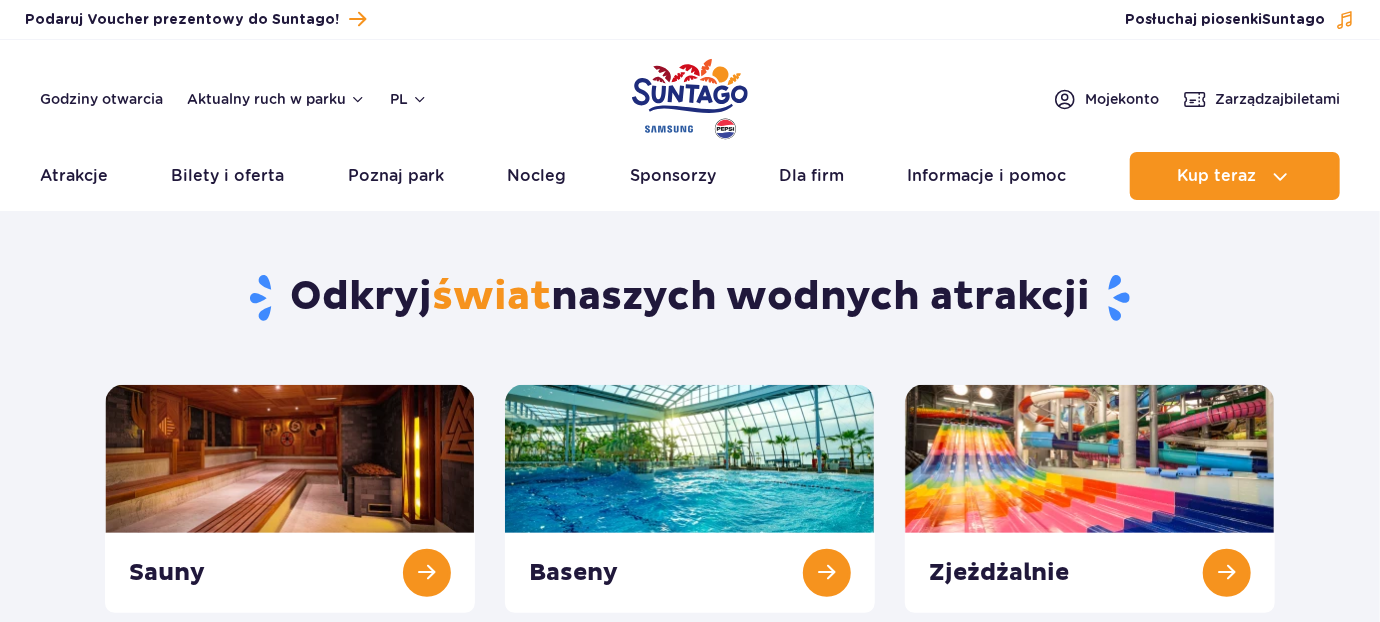 click on "Poznaj park" at bounding box center (396, 176) 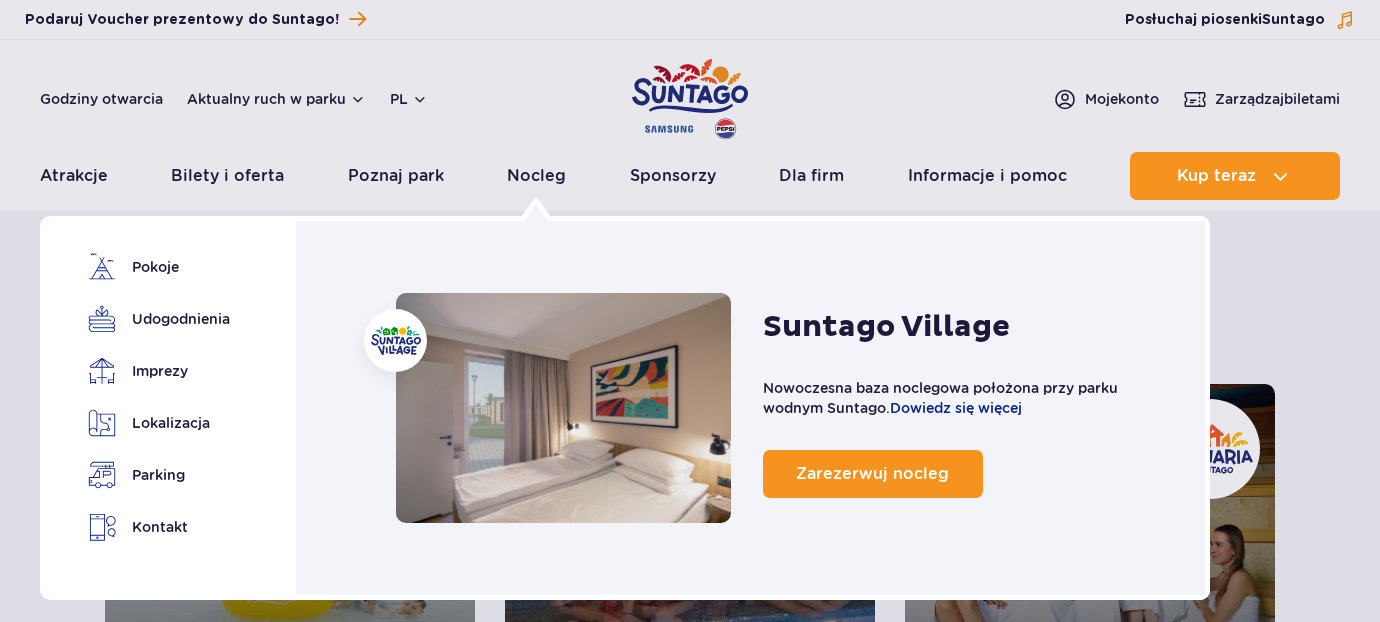 scroll, scrollTop: 0, scrollLeft: 0, axis: both 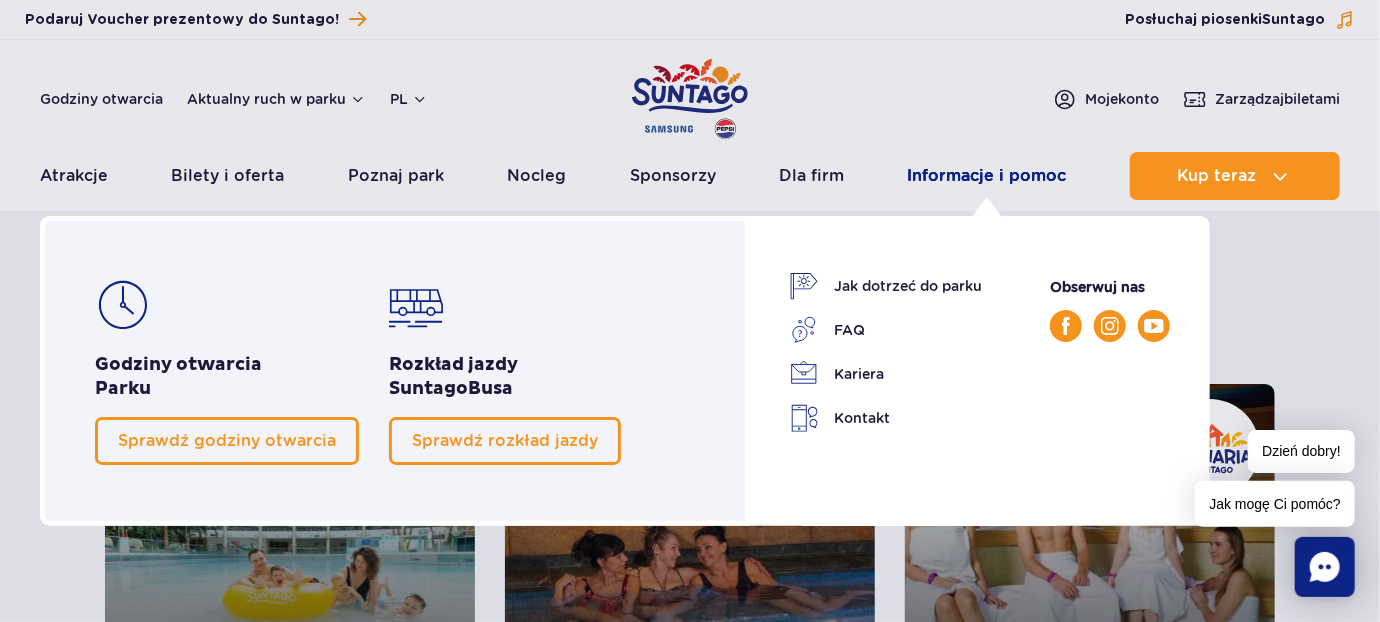 click on "Informacje i pomoc" at bounding box center [987, 176] 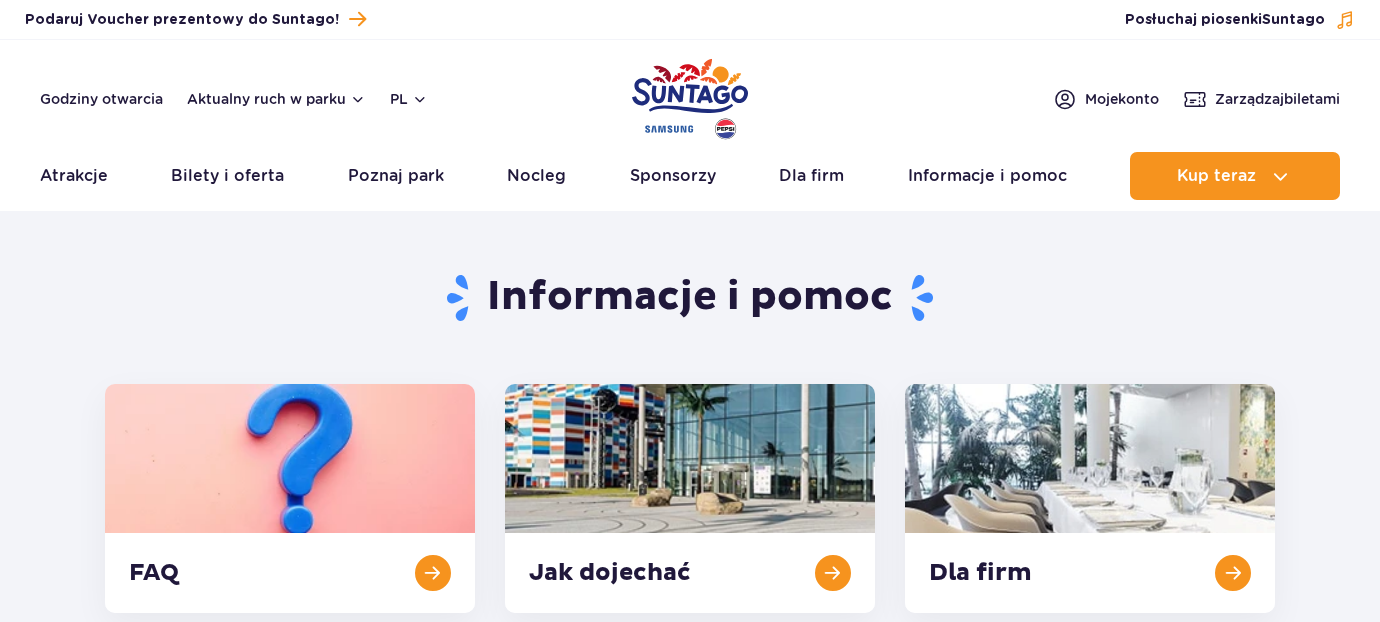 scroll, scrollTop: 0, scrollLeft: 0, axis: both 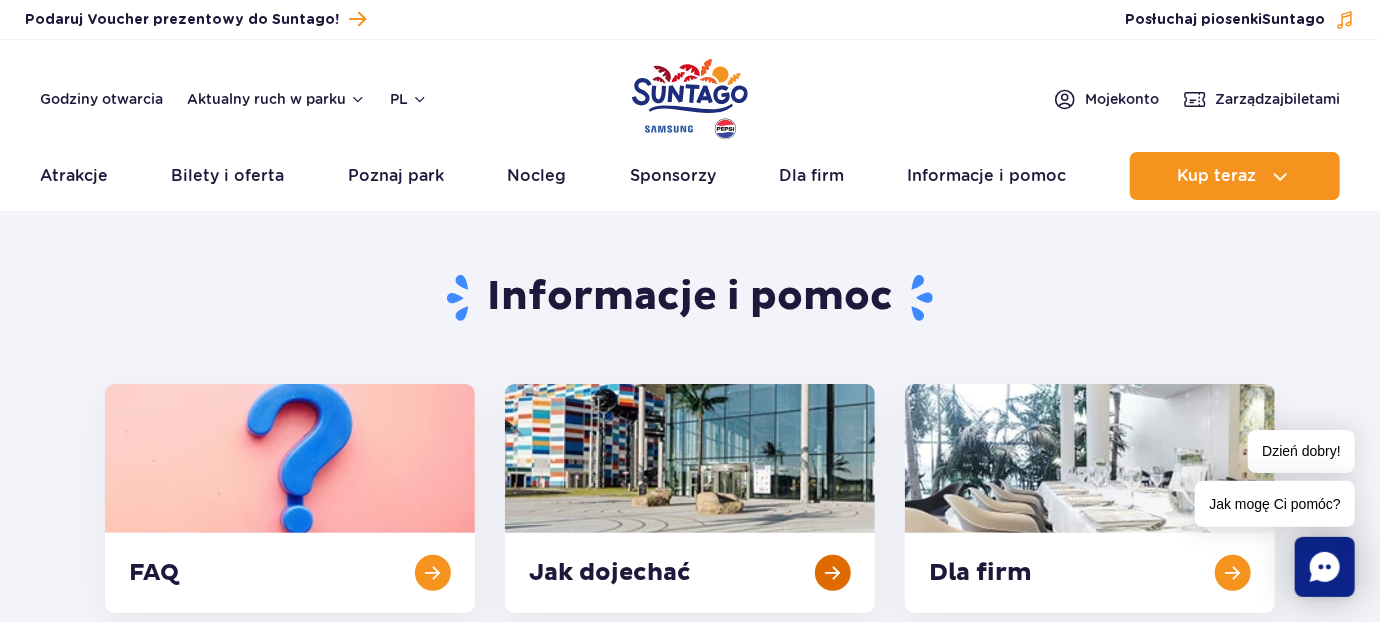 click at bounding box center [690, 498] 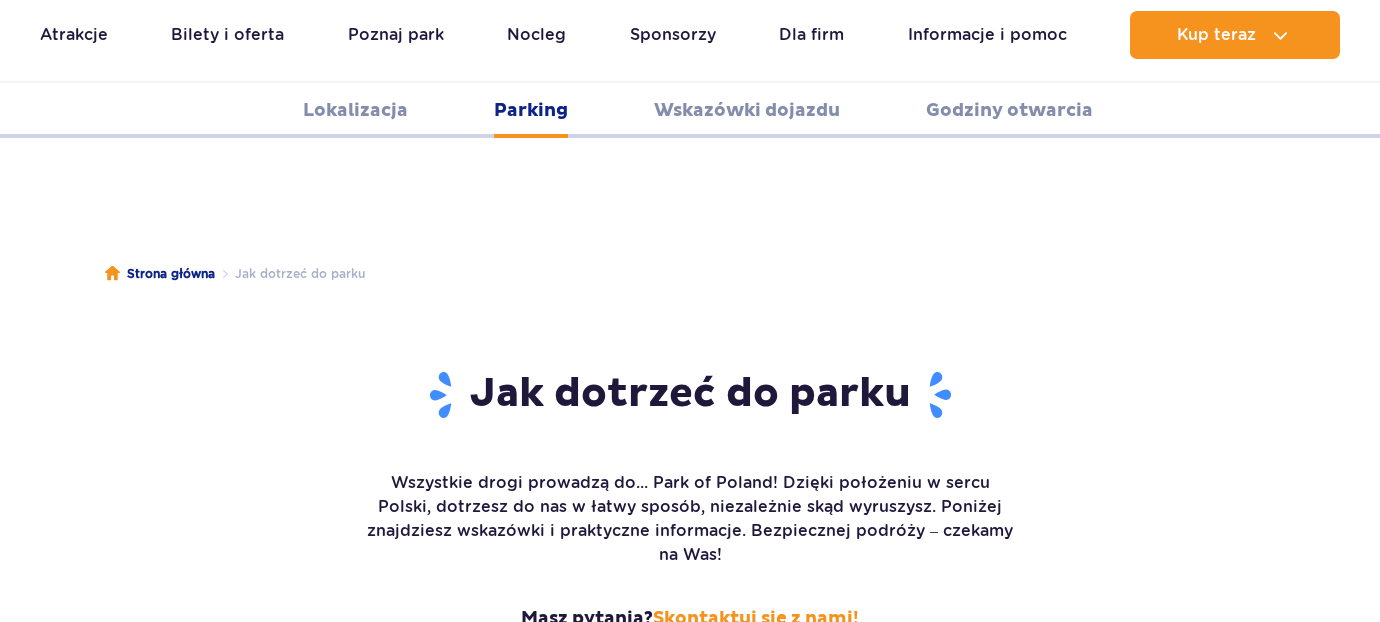 scroll, scrollTop: 2578, scrollLeft: 0, axis: vertical 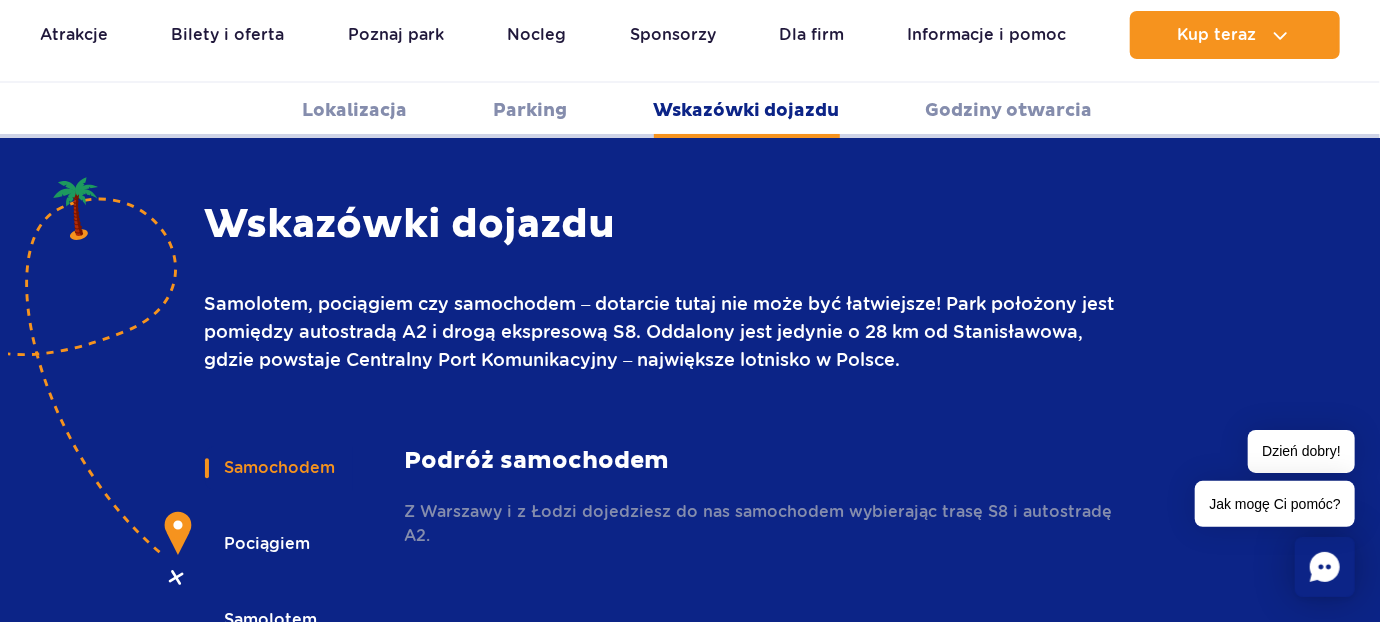 click on "Podróż samochodem" at bounding box center [765, 461] 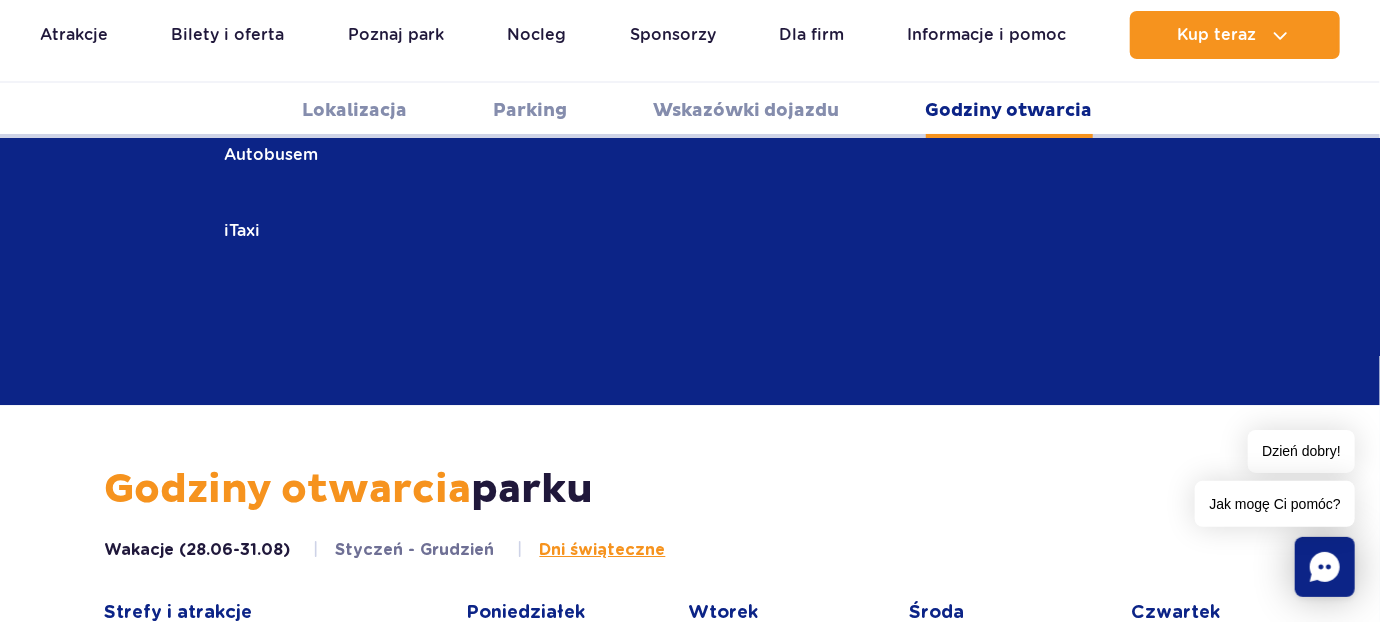 scroll, scrollTop: 3461, scrollLeft: 0, axis: vertical 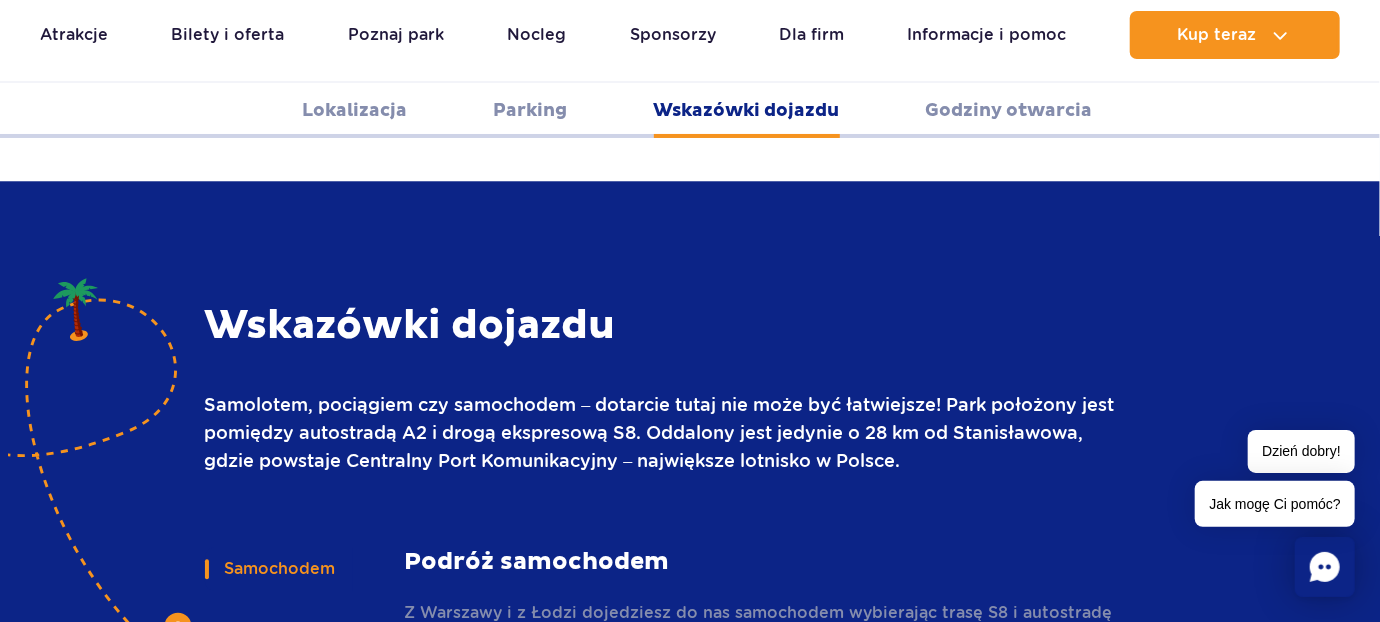 click on "Wskazówki dojazdu
Samolotem, pociągiem czy samochodem – dotarcie tutaj nie może być łatwiejsze! Park położony jest pomiędzy autostradą A2 i drogą ekspresową S8. Oddalony jest jedynie o 28 km od [CITY], gdzie powstaje Centralny Port Komunikacyjny – największe lotnisko w Polsce." at bounding box center (690, 388) 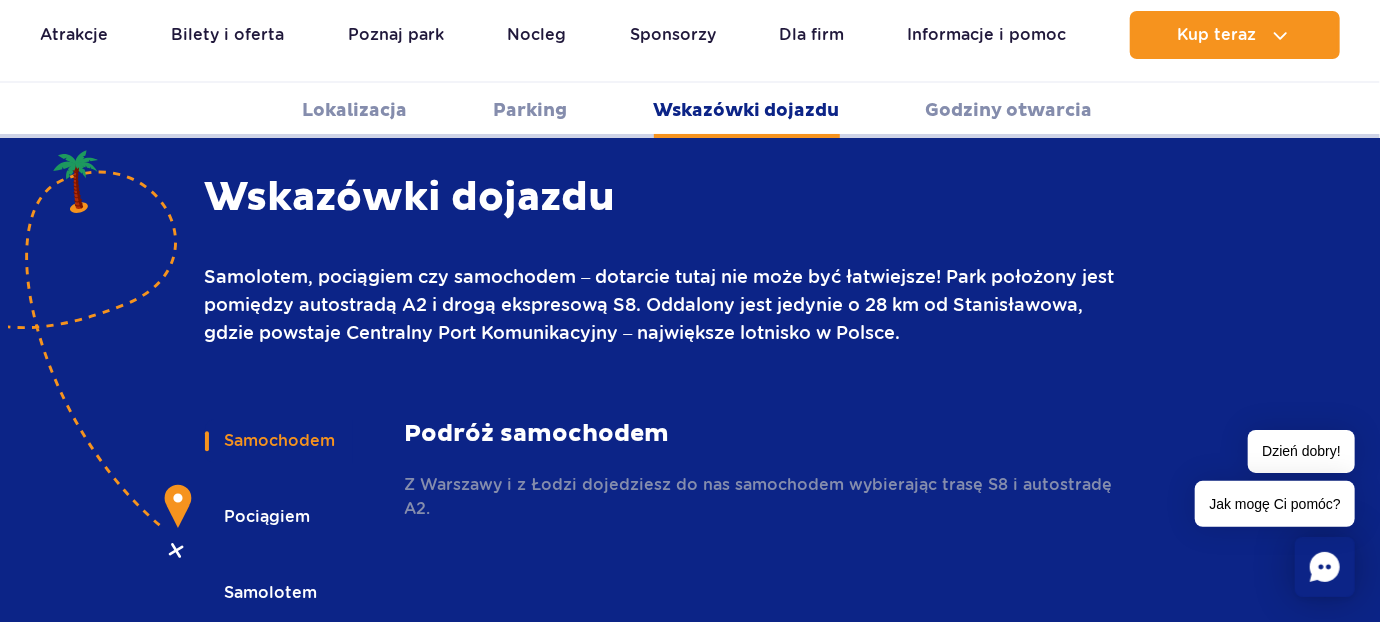 scroll, scrollTop: 2760, scrollLeft: 0, axis: vertical 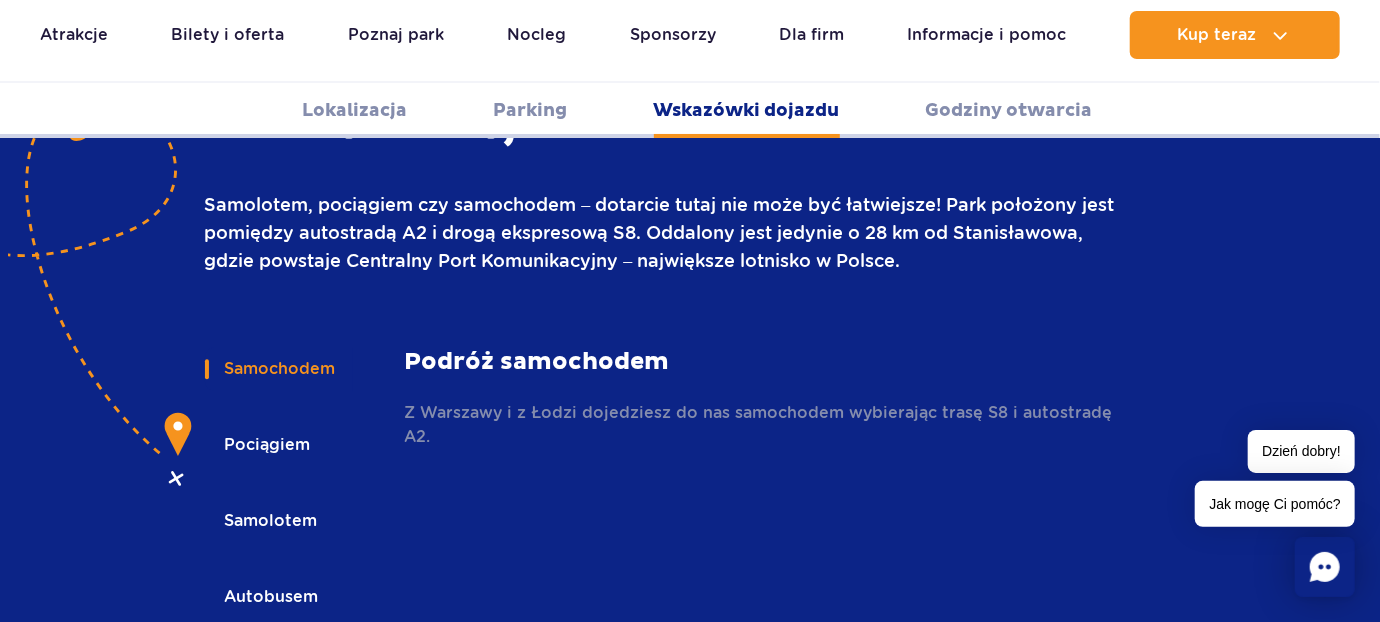 click on "Samochodem
Pociągiem
Samolotem
Autobusem
iTaxi
Samochodem
Podróż samochodem
Z [CITY] i z [CITY] dojedziesz do nas samochodem wybierając trasę S8 i autostradę A2.
Pociągiem
Podróż pociągiem
Z dworca [CITY] lub [CITY] dojedź do stacji [CITY]. Ze stacji [CITY] należy przesiąść się do autobusu “Suntago”, który dojeżdża bezpośrednio do parku.
Samolotem" at bounding box center (665, 537) 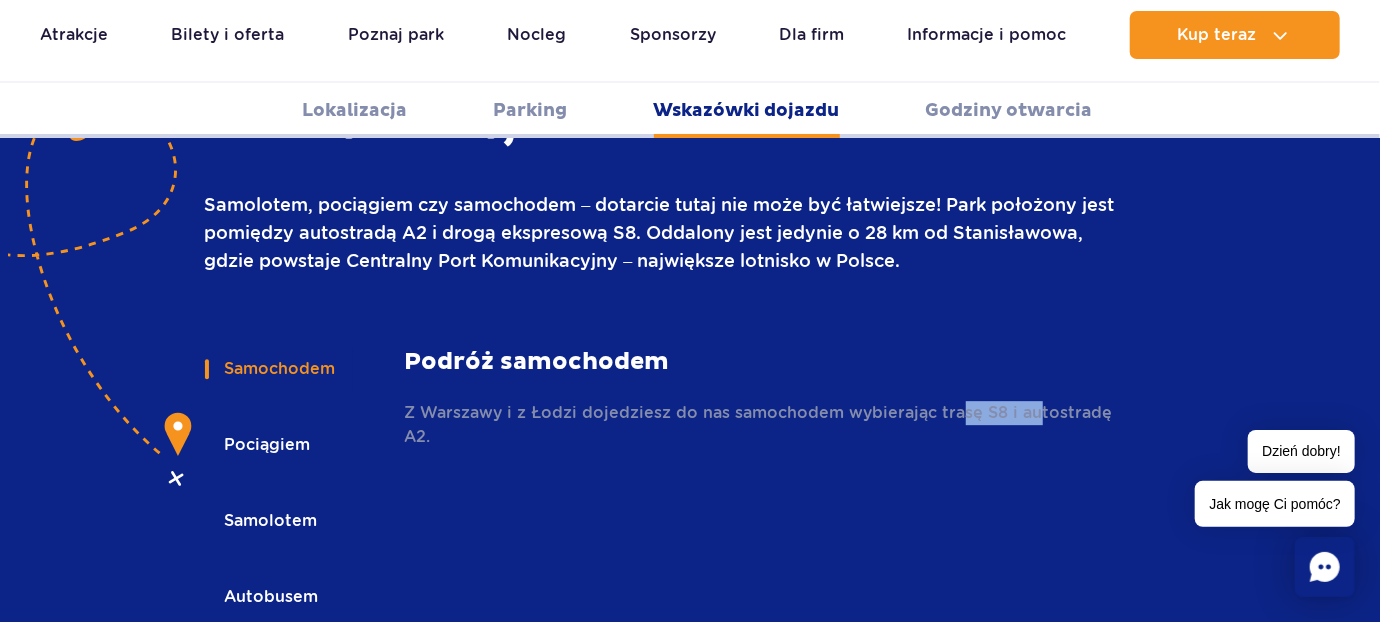 drag, startPoint x: 960, startPoint y: 394, endPoint x: 1028, endPoint y: 393, distance: 68.007355 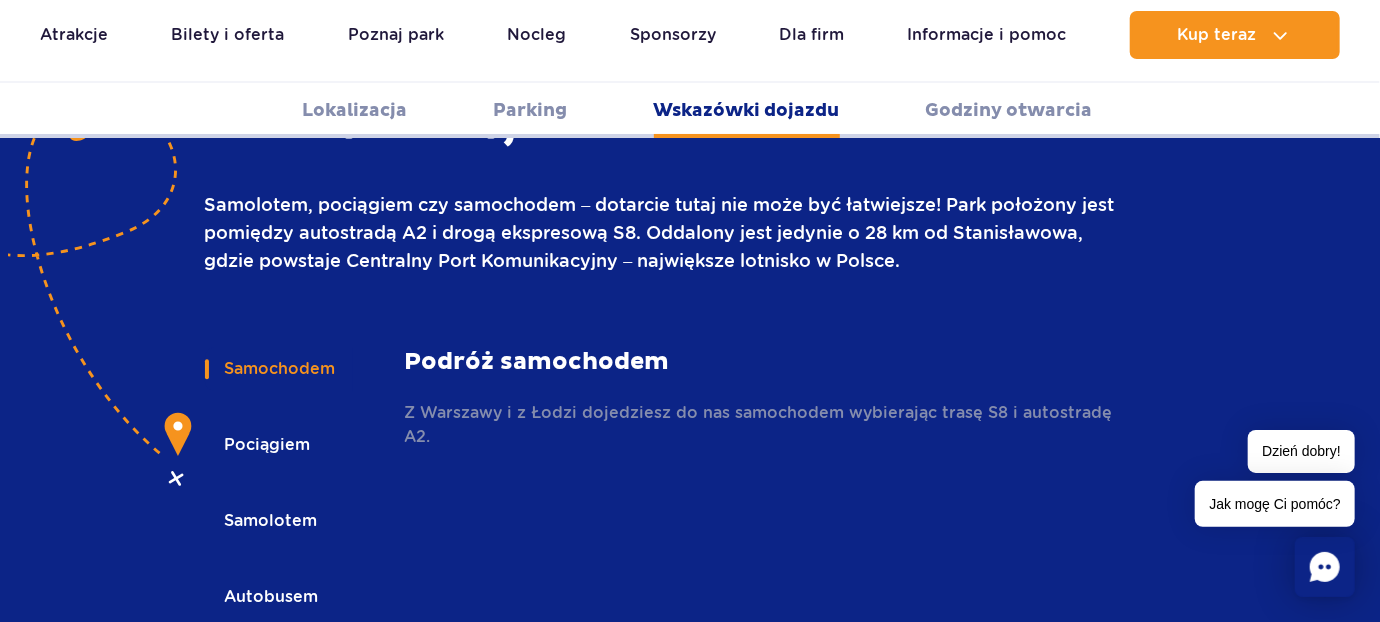 drag, startPoint x: 826, startPoint y: 540, endPoint x: 637, endPoint y: 384, distance: 245.06529 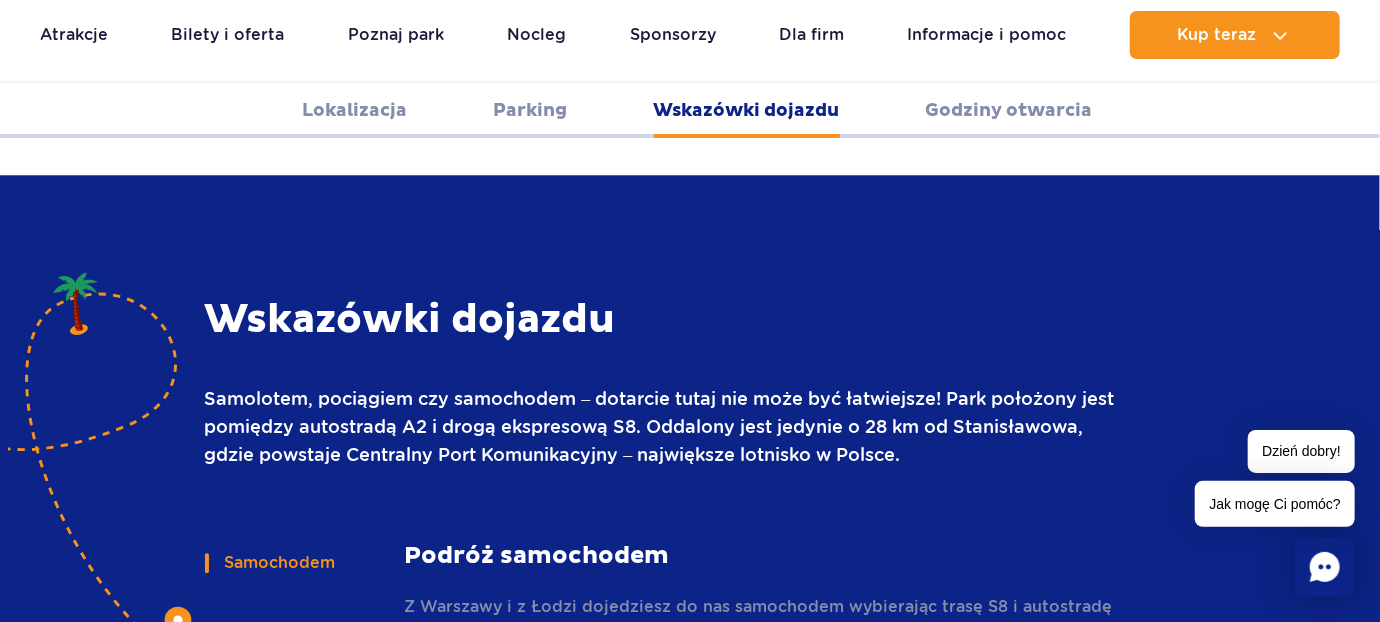 scroll, scrollTop: 2560, scrollLeft: 0, axis: vertical 